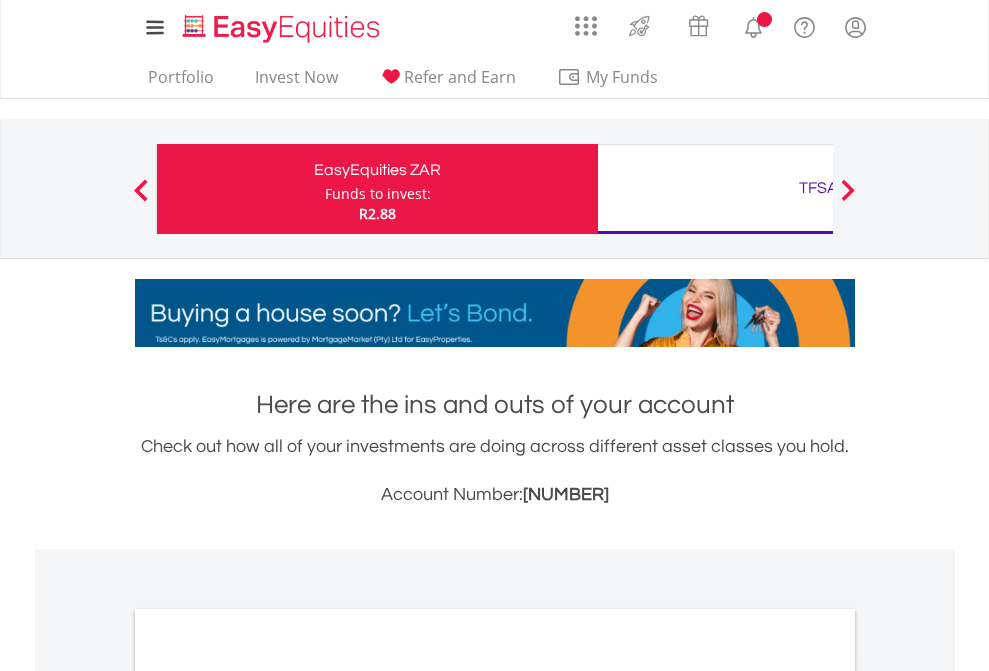 scroll, scrollTop: 0, scrollLeft: 0, axis: both 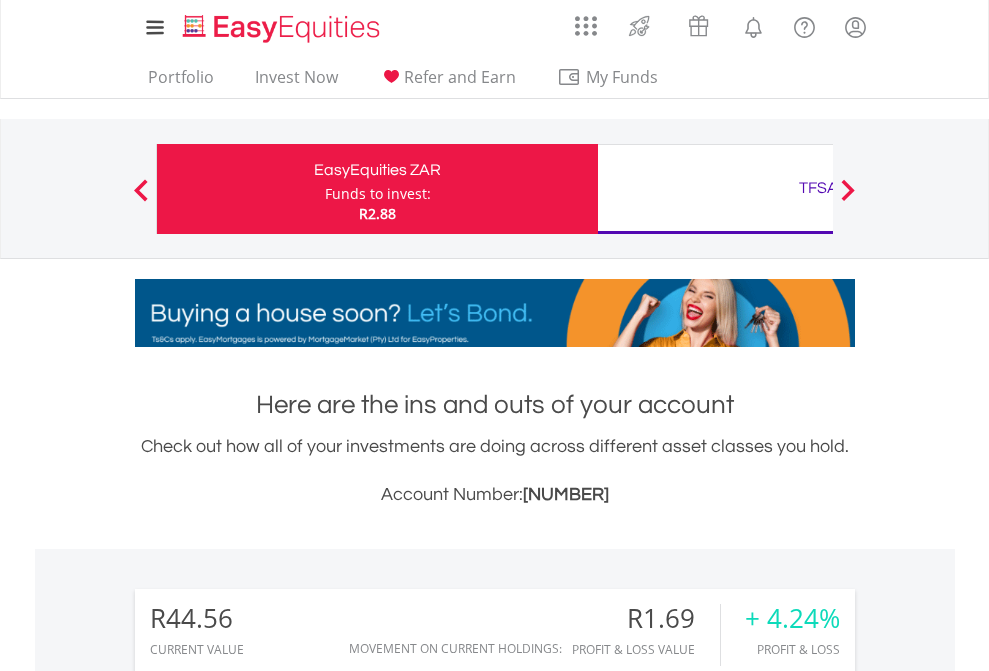 click on "Funds to invest:" at bounding box center (378, 194) 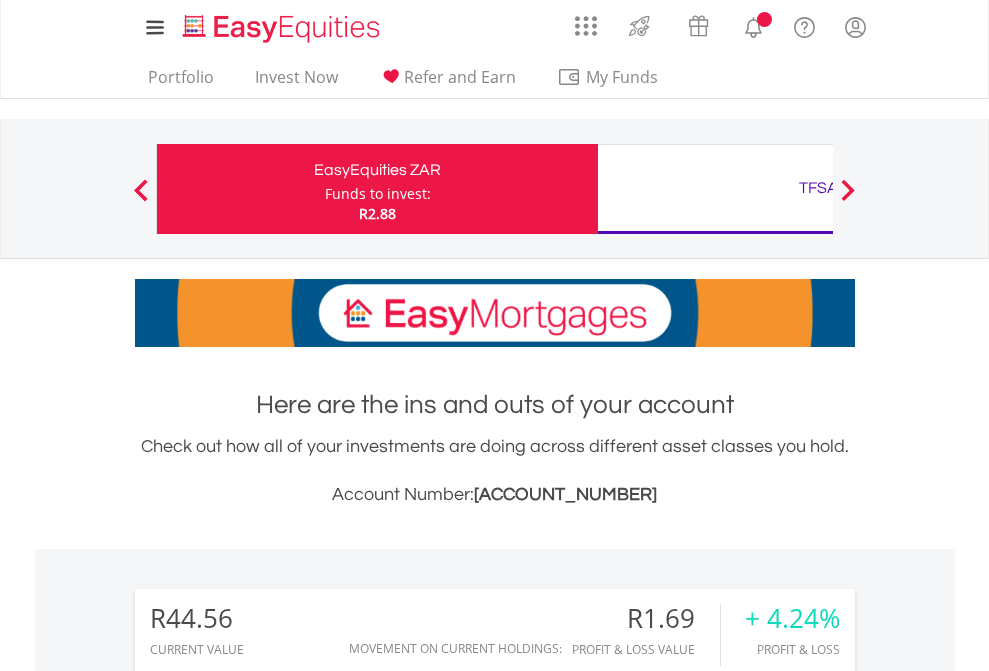 scroll, scrollTop: 0, scrollLeft: 0, axis: both 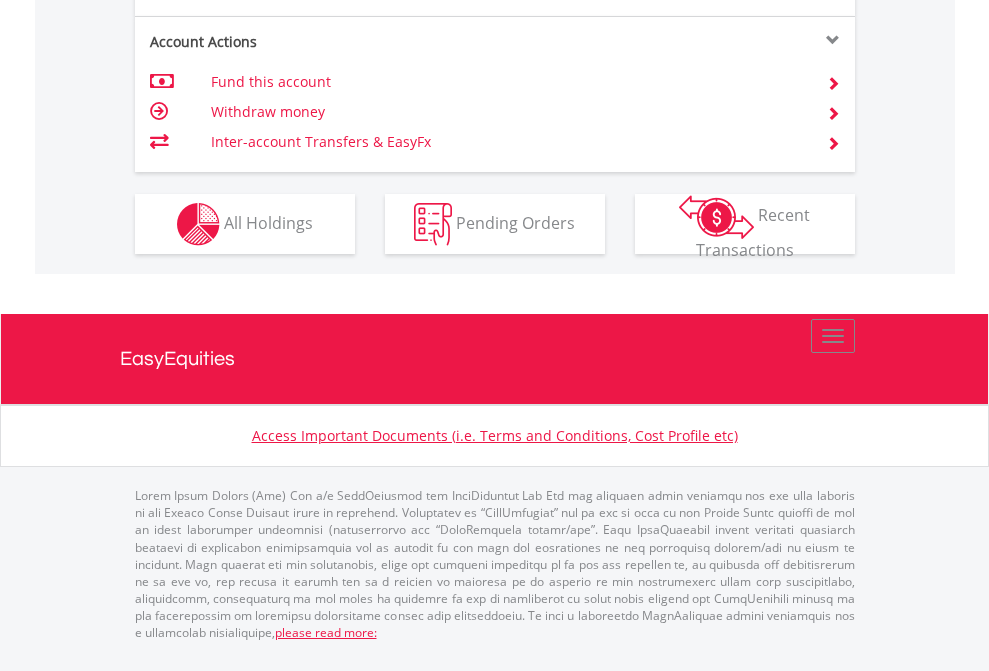 click on "Investment types" at bounding box center [706, -337] 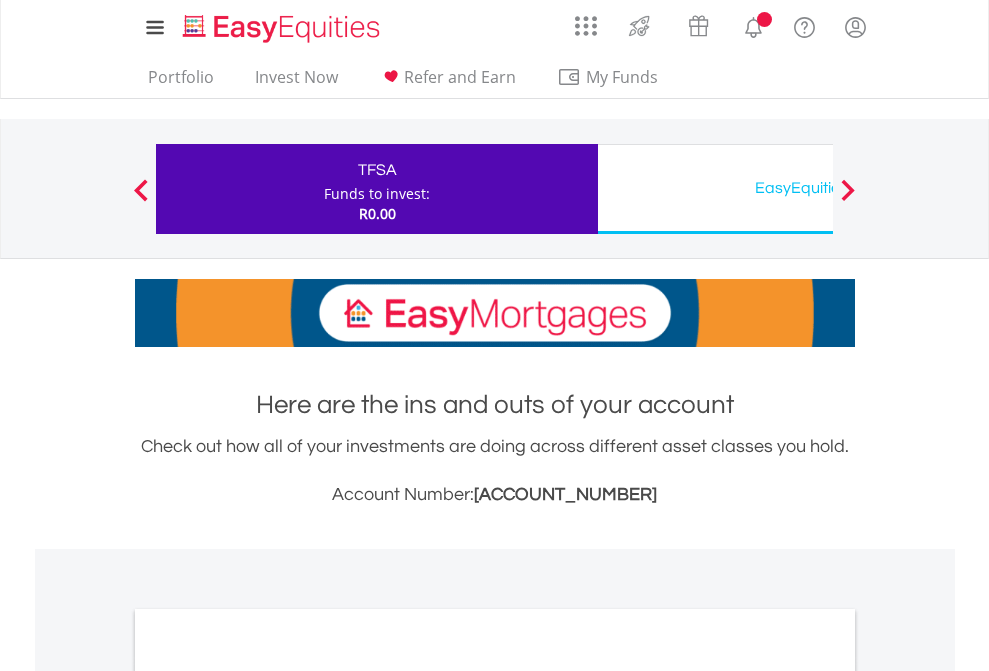 scroll, scrollTop: 0, scrollLeft: 0, axis: both 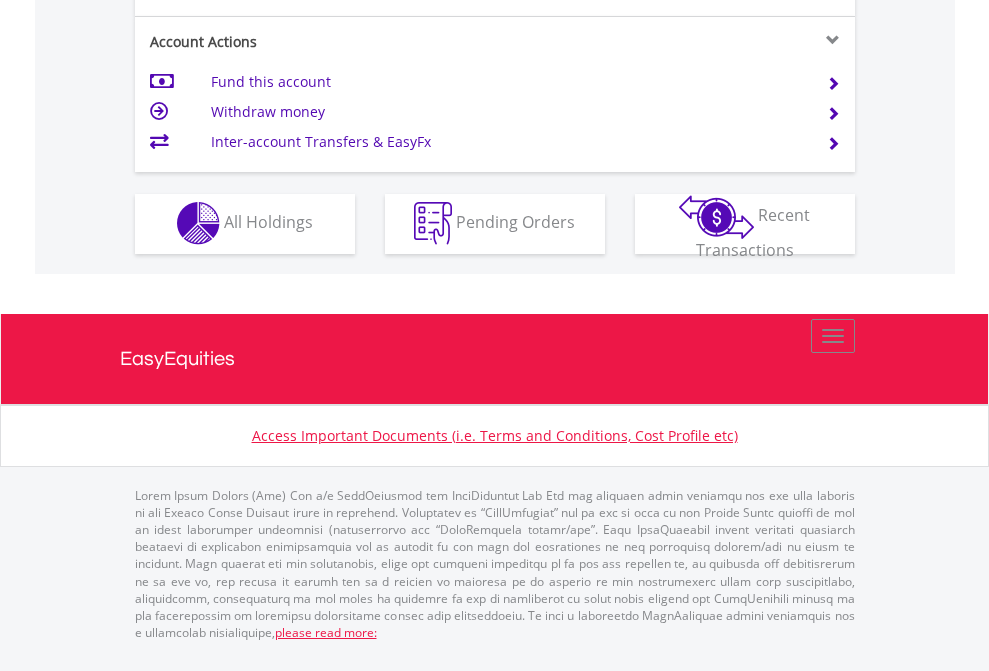 click on "Investment types" at bounding box center [706, -353] 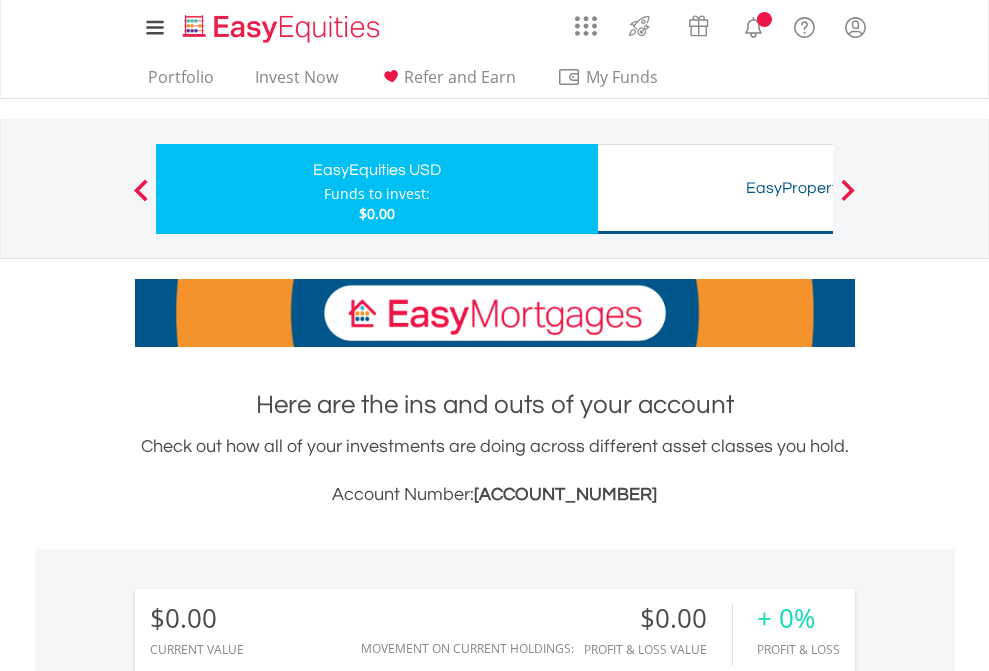 scroll, scrollTop: 0, scrollLeft: 0, axis: both 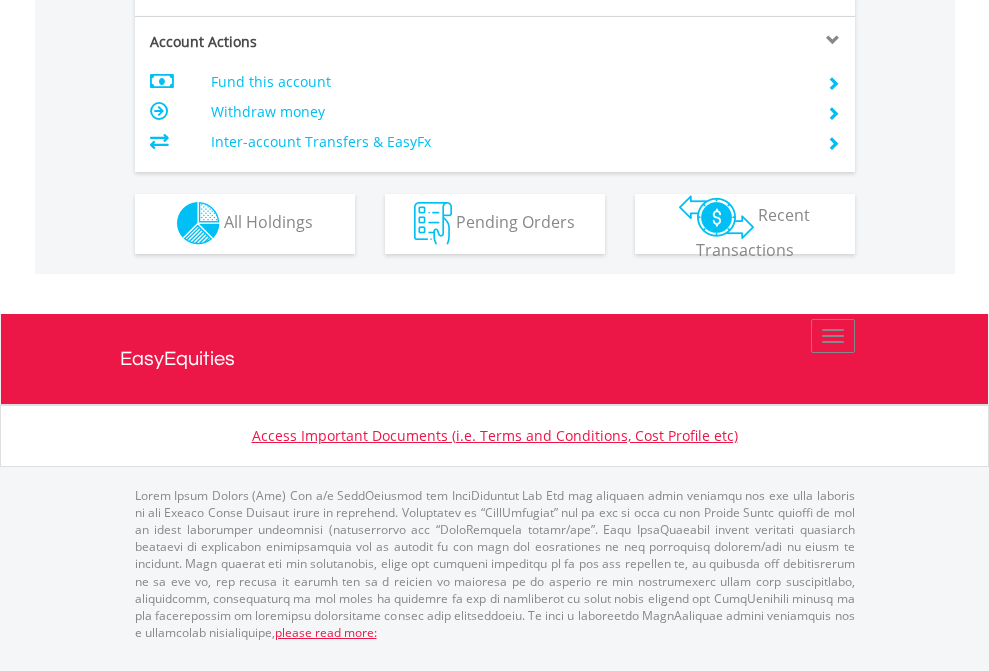 click on "Investment types" at bounding box center (706, -353) 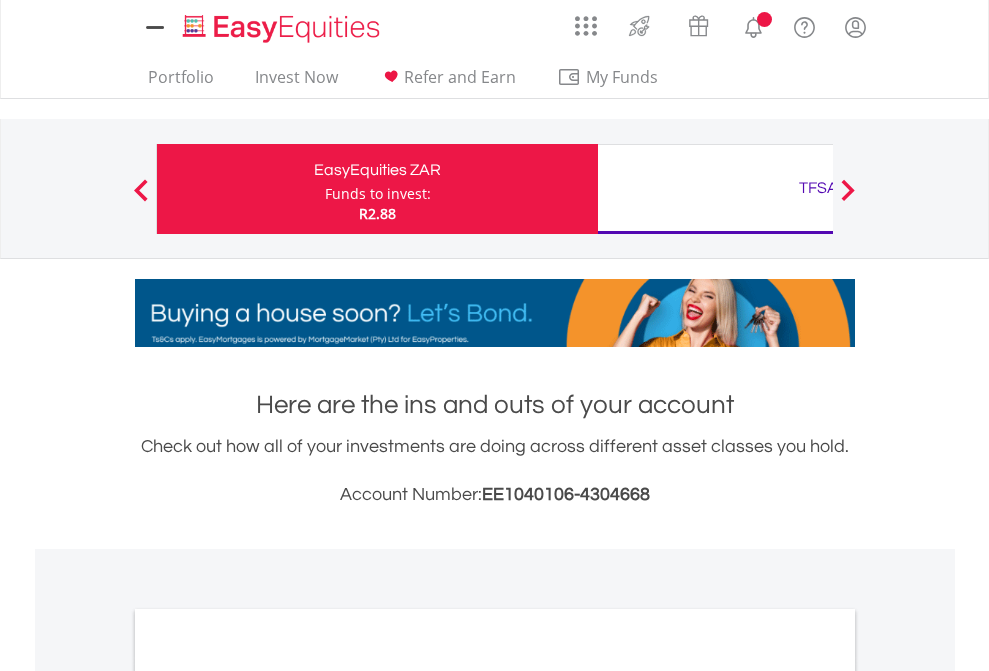 click on "All Holdings" at bounding box center (268, 1096) 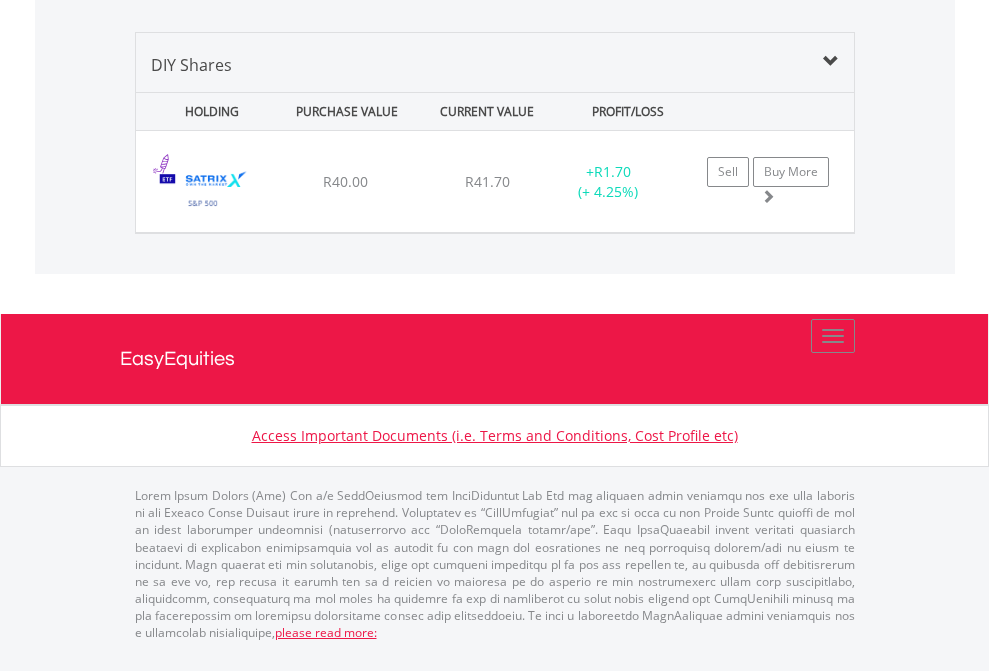 scroll, scrollTop: 1933, scrollLeft: 0, axis: vertical 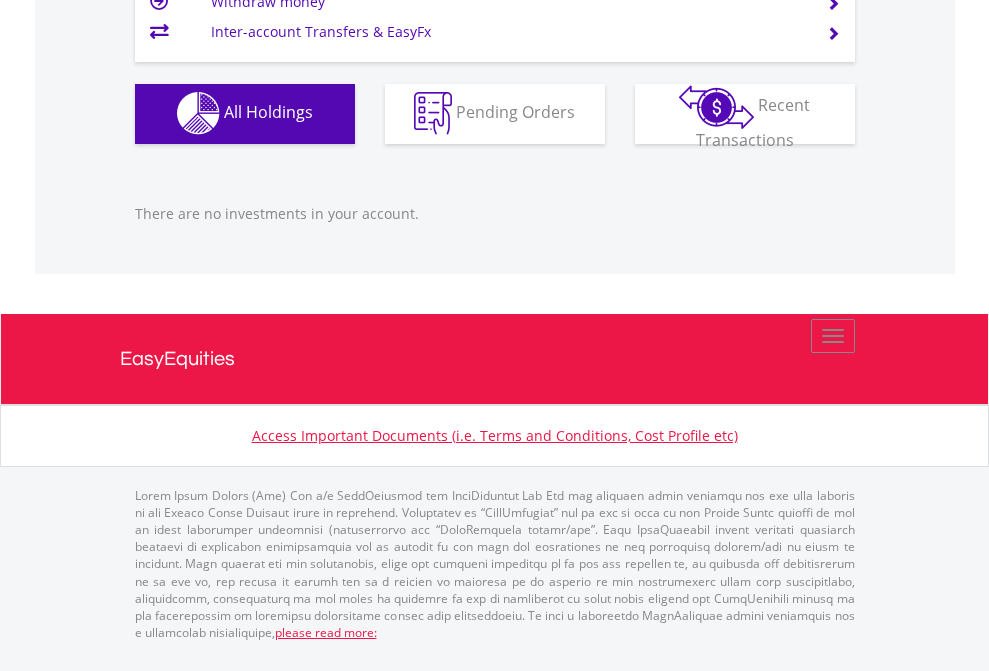 click on "EasyEquities USD" at bounding box center (818, -1142) 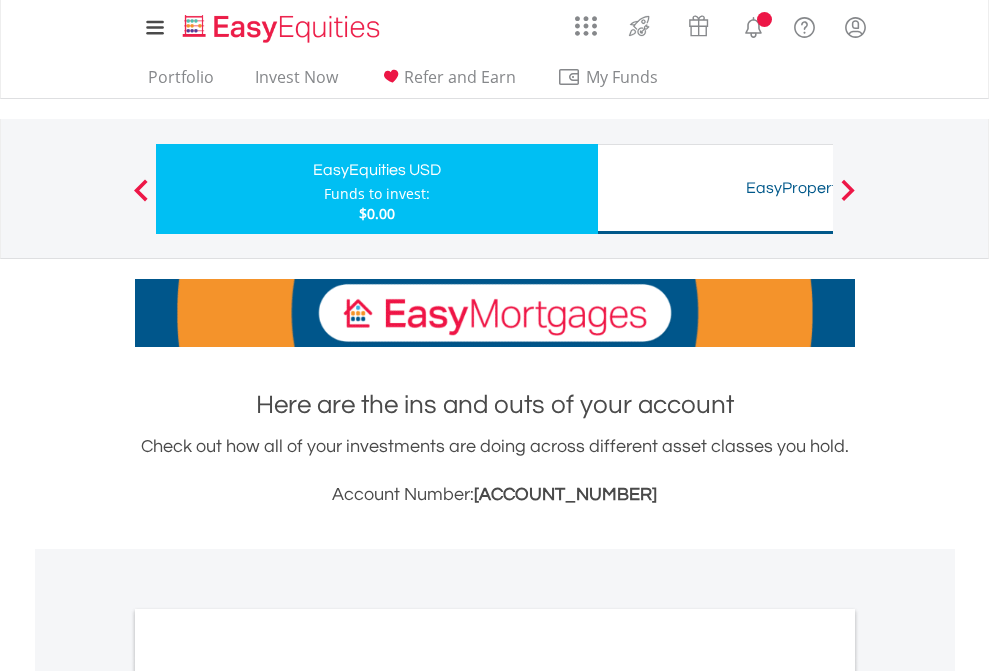 scroll, scrollTop: 1202, scrollLeft: 0, axis: vertical 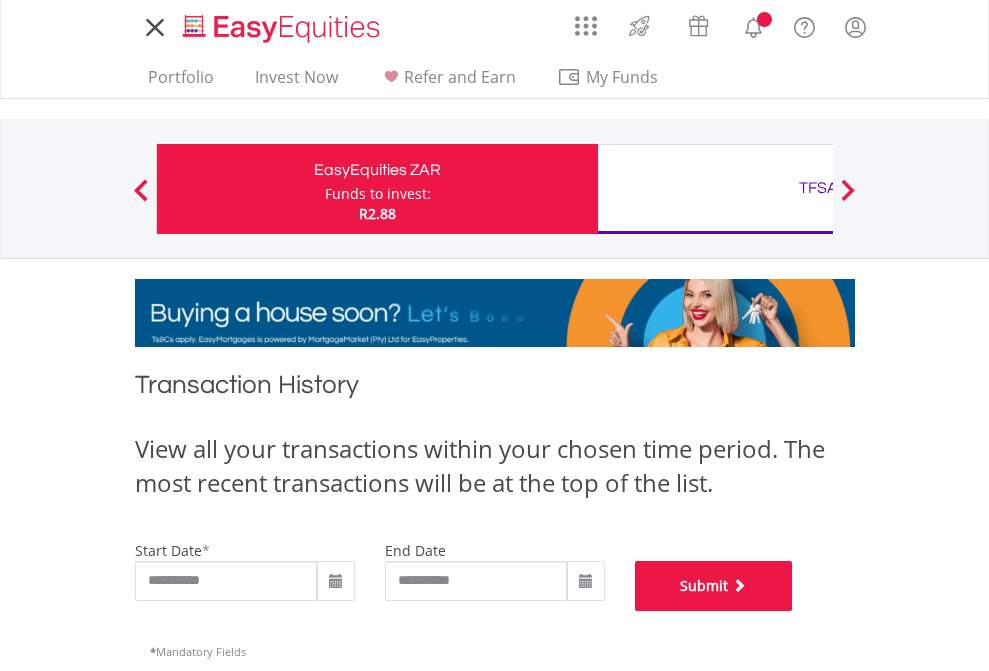 click on "Submit" at bounding box center (714, 586) 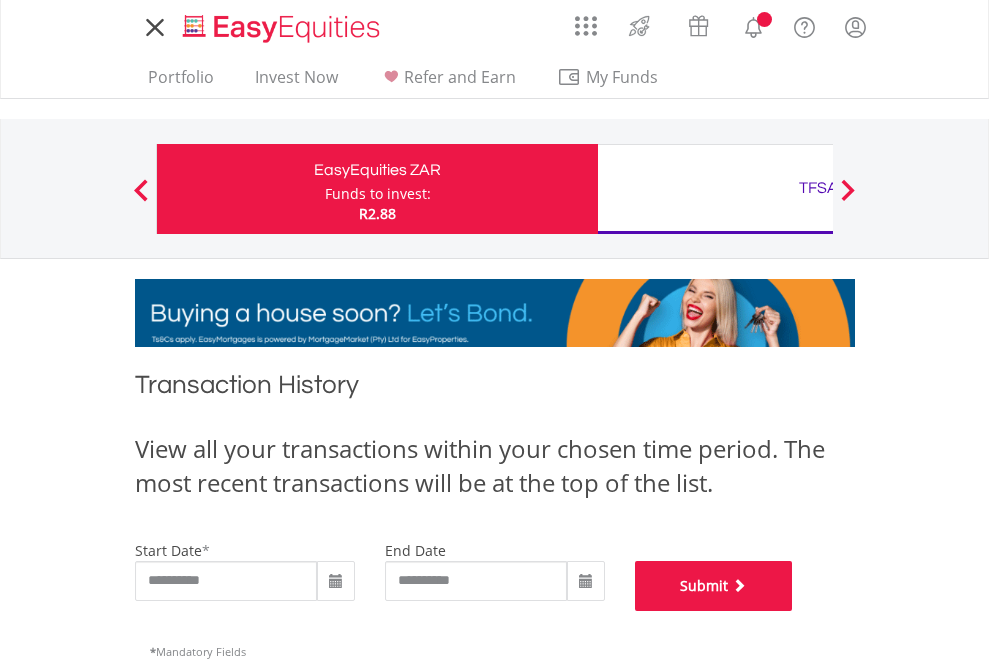 scroll, scrollTop: 811, scrollLeft: 0, axis: vertical 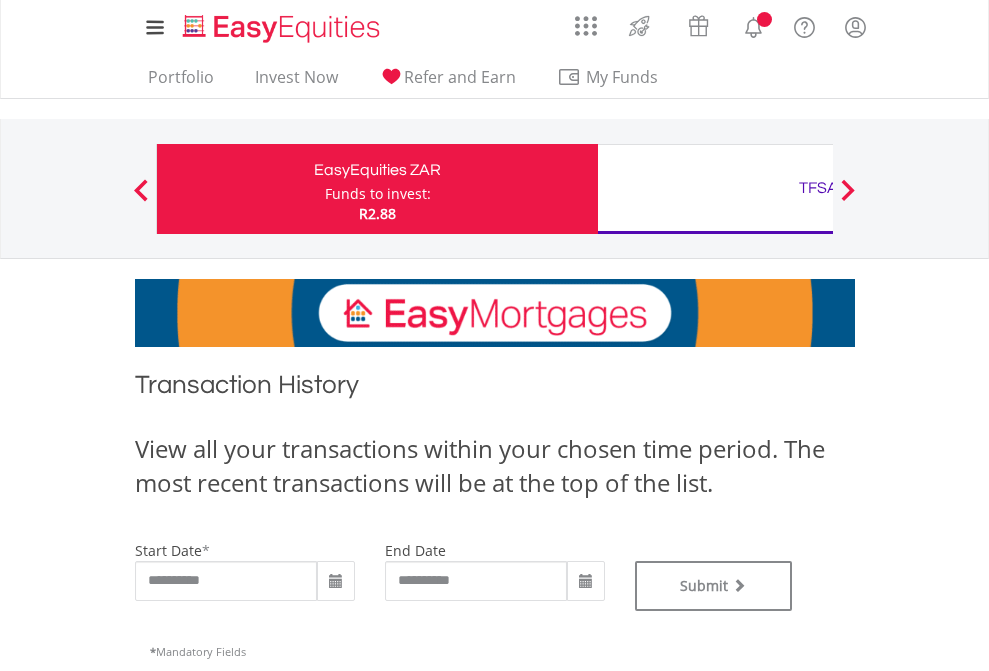 click on "TFSA" at bounding box center [818, 188] 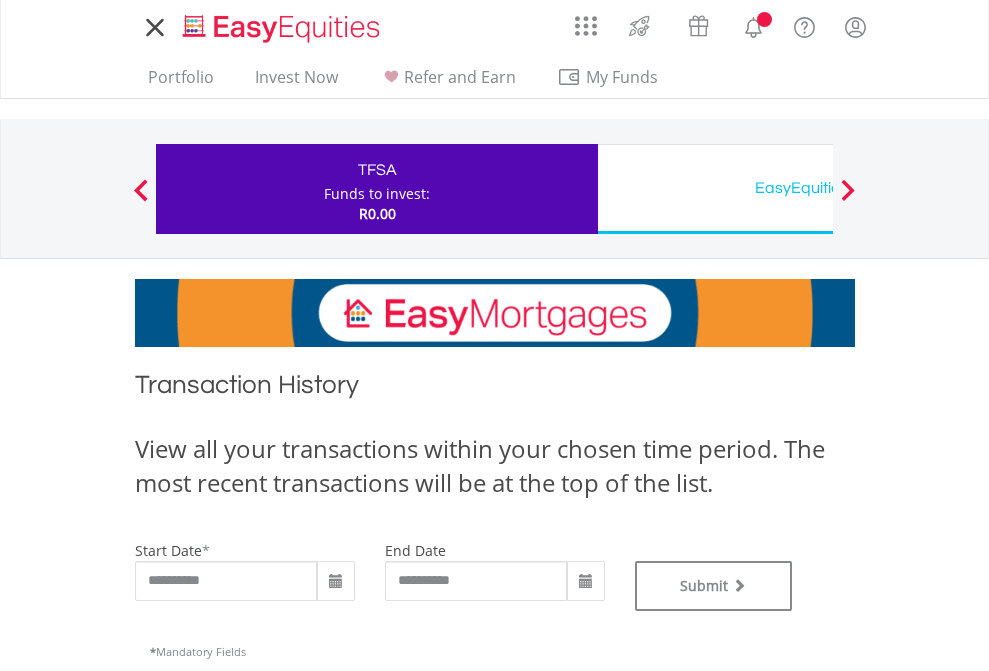 scroll, scrollTop: 0, scrollLeft: 0, axis: both 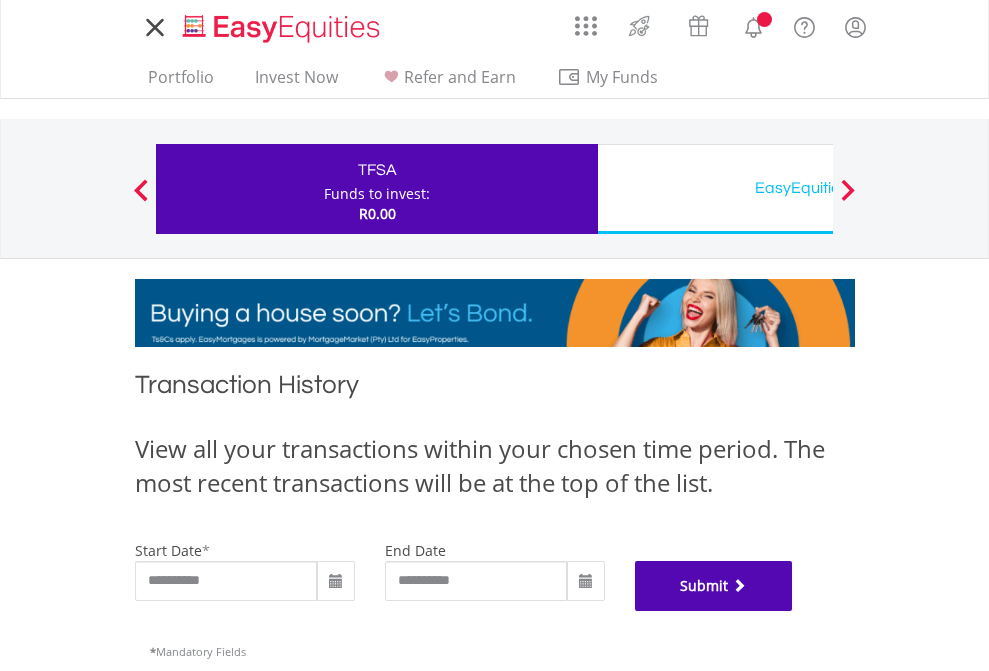 click on "Submit" at bounding box center [714, 586] 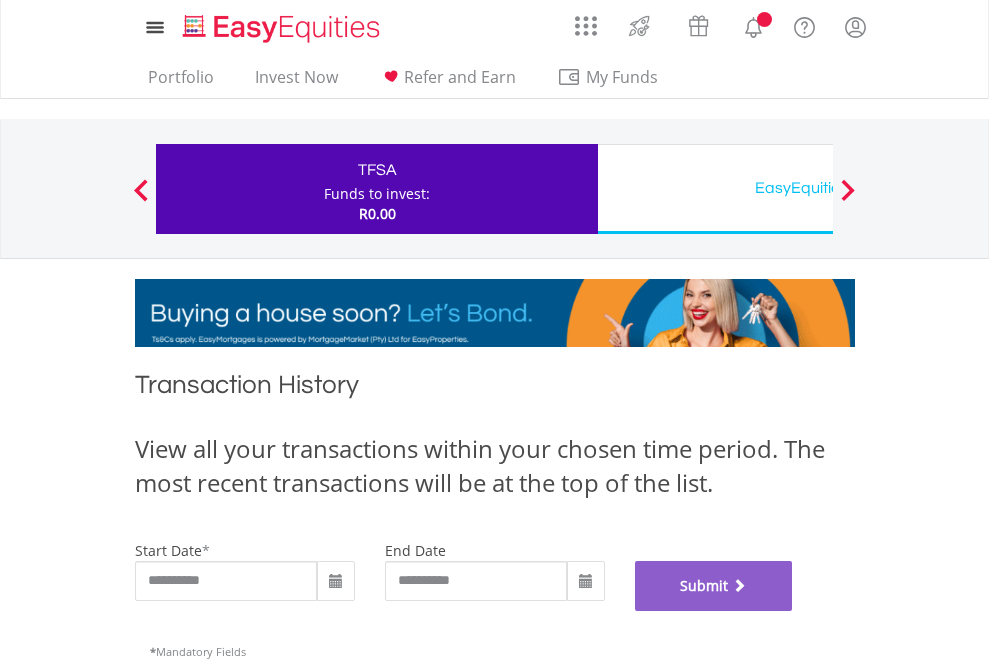 scroll, scrollTop: 811, scrollLeft: 0, axis: vertical 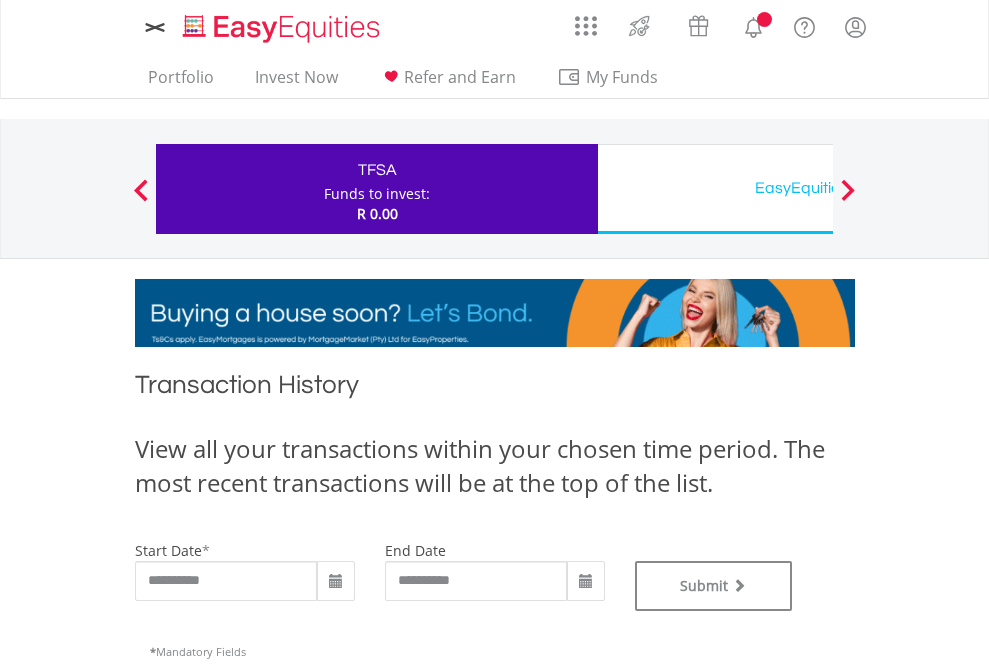 click on "EasyEquities USD" at bounding box center (818, 188) 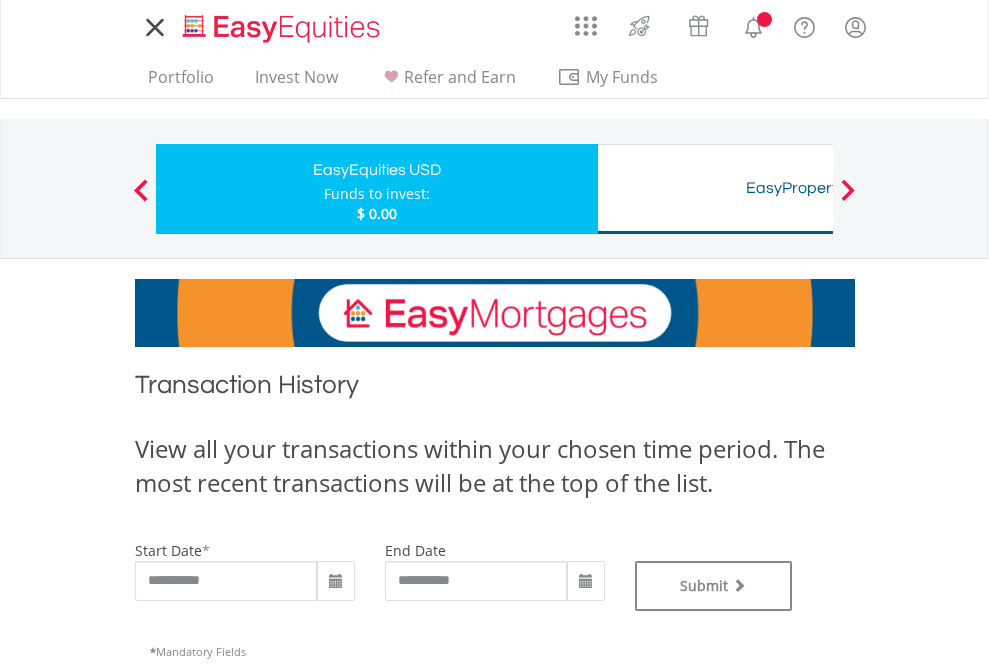 scroll, scrollTop: 0, scrollLeft: 0, axis: both 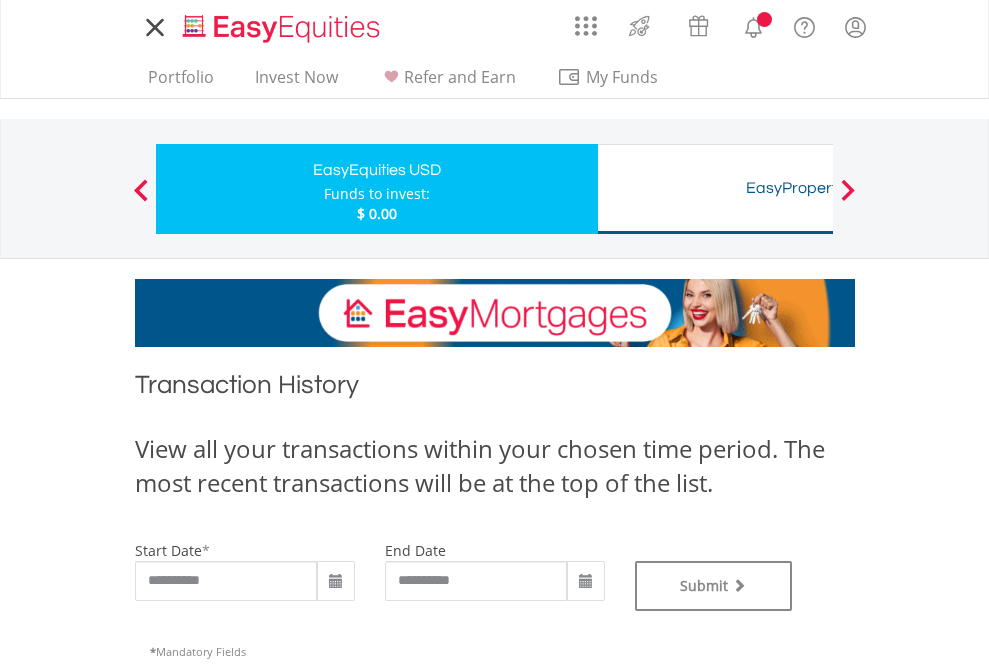 type on "**********" 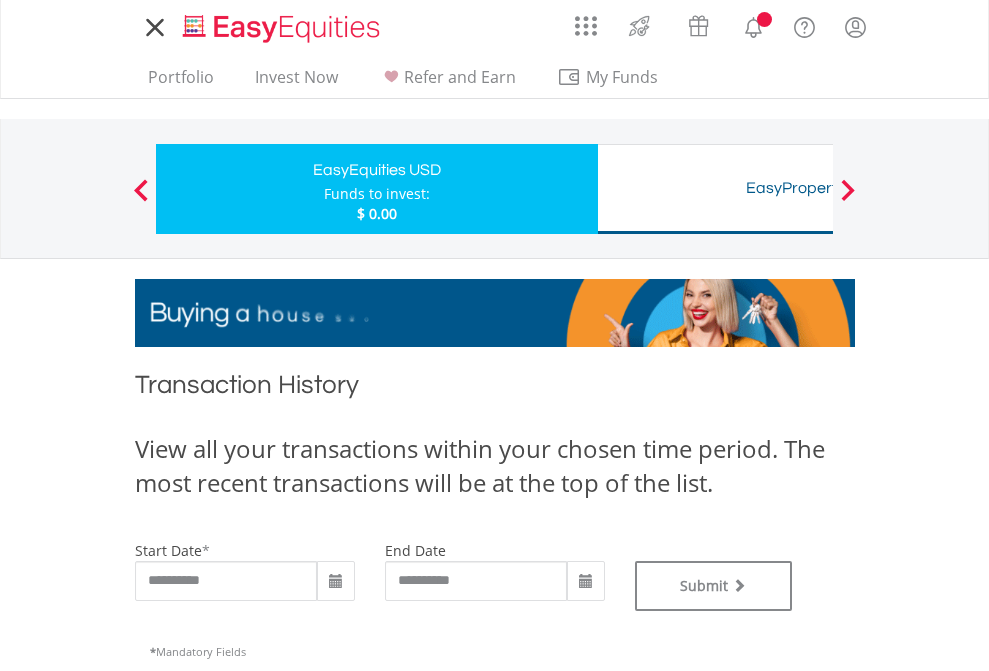 type on "**********" 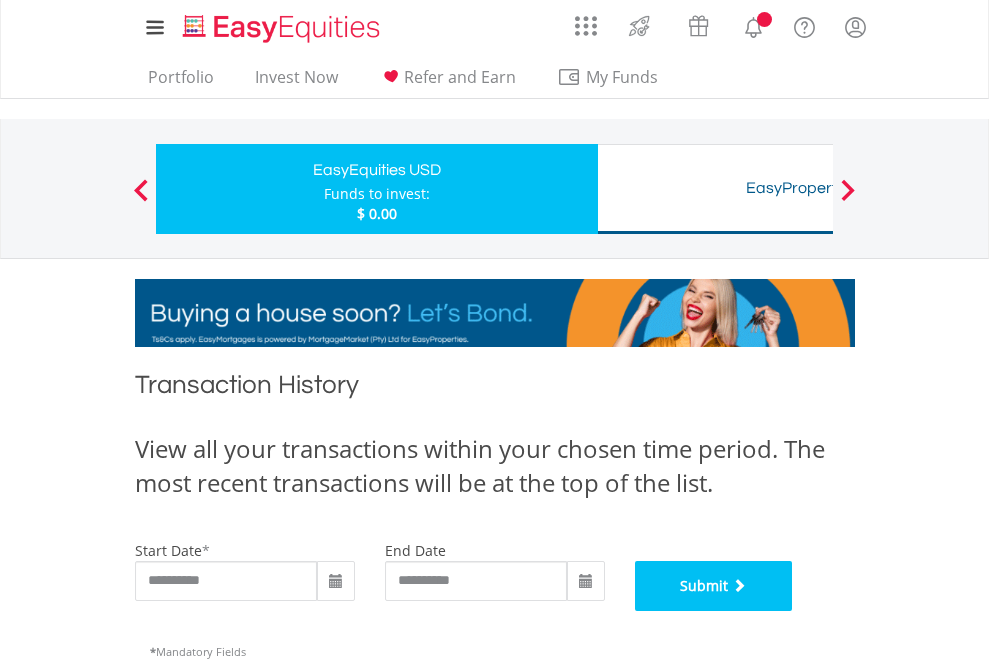 click on "Submit" at bounding box center [714, 586] 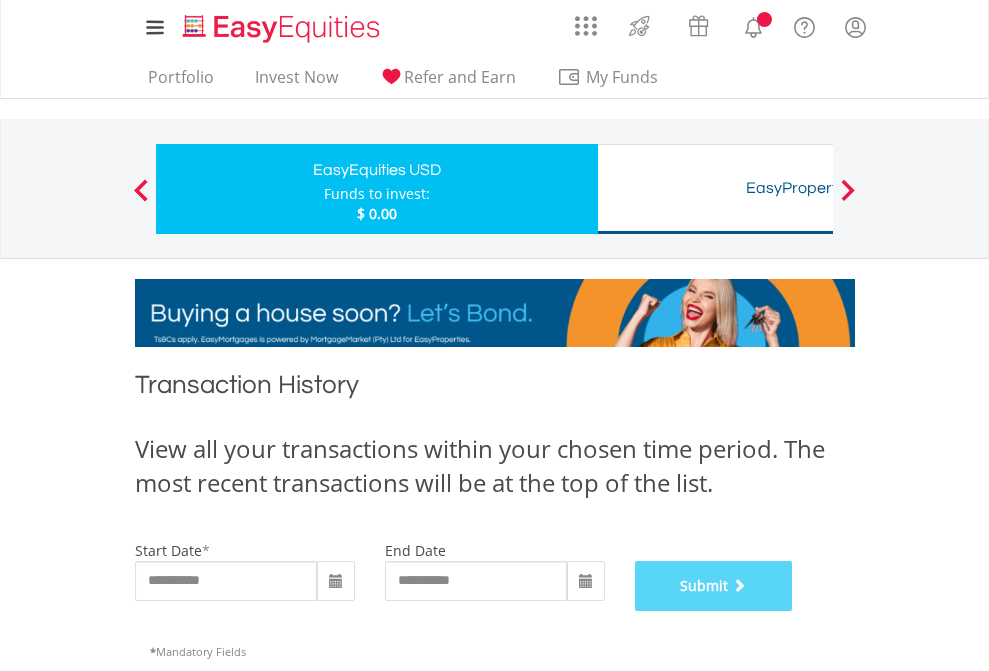 scroll, scrollTop: 811, scrollLeft: 0, axis: vertical 